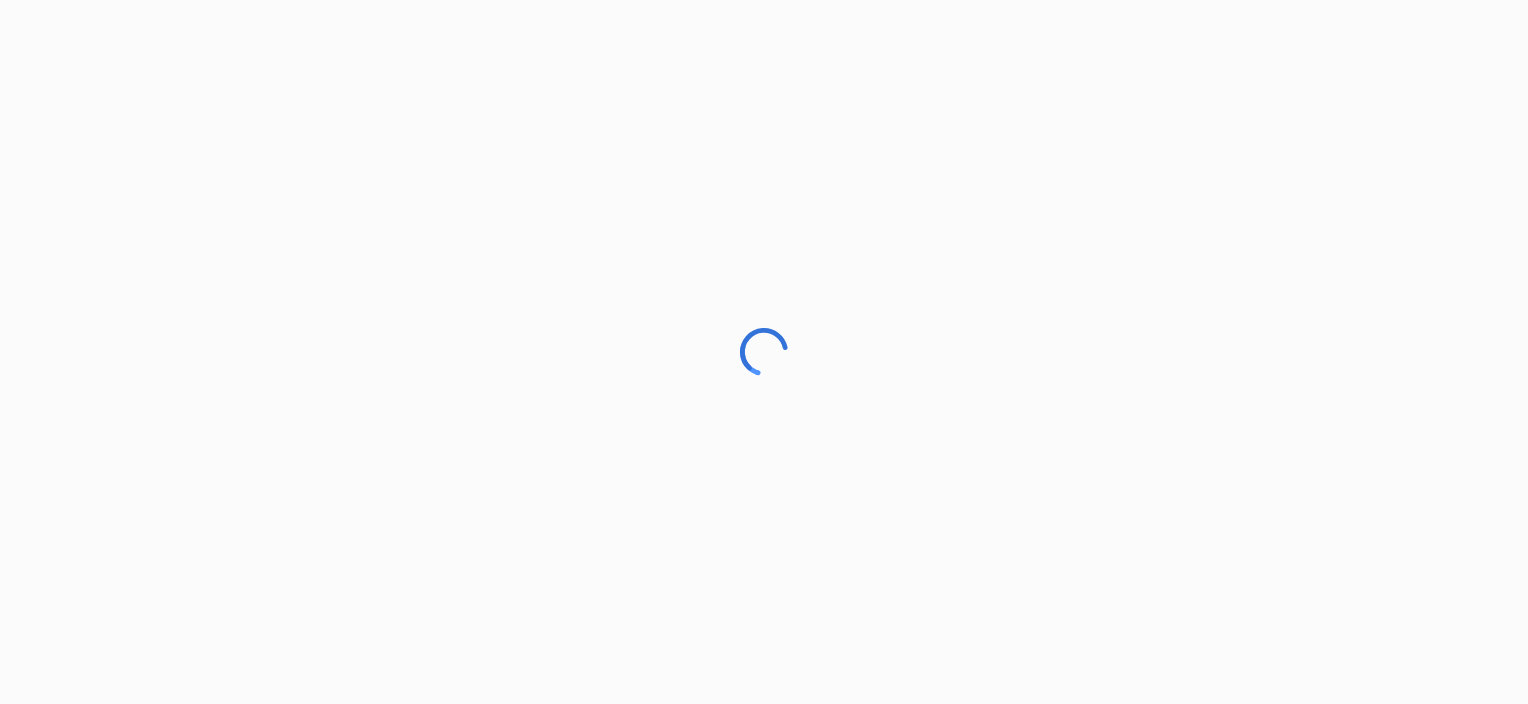 scroll, scrollTop: 0, scrollLeft: 0, axis: both 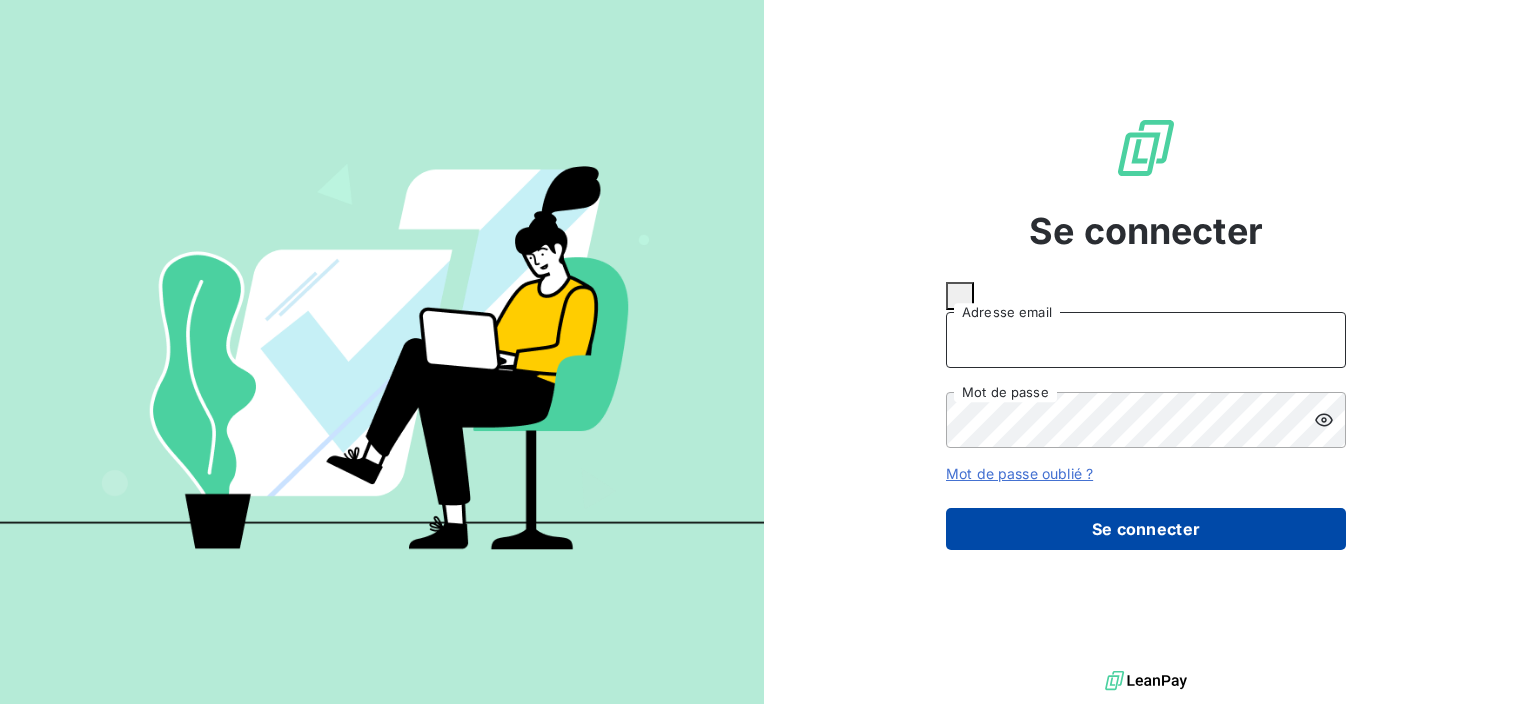 type on "m.moucadel@gyptis.fr" 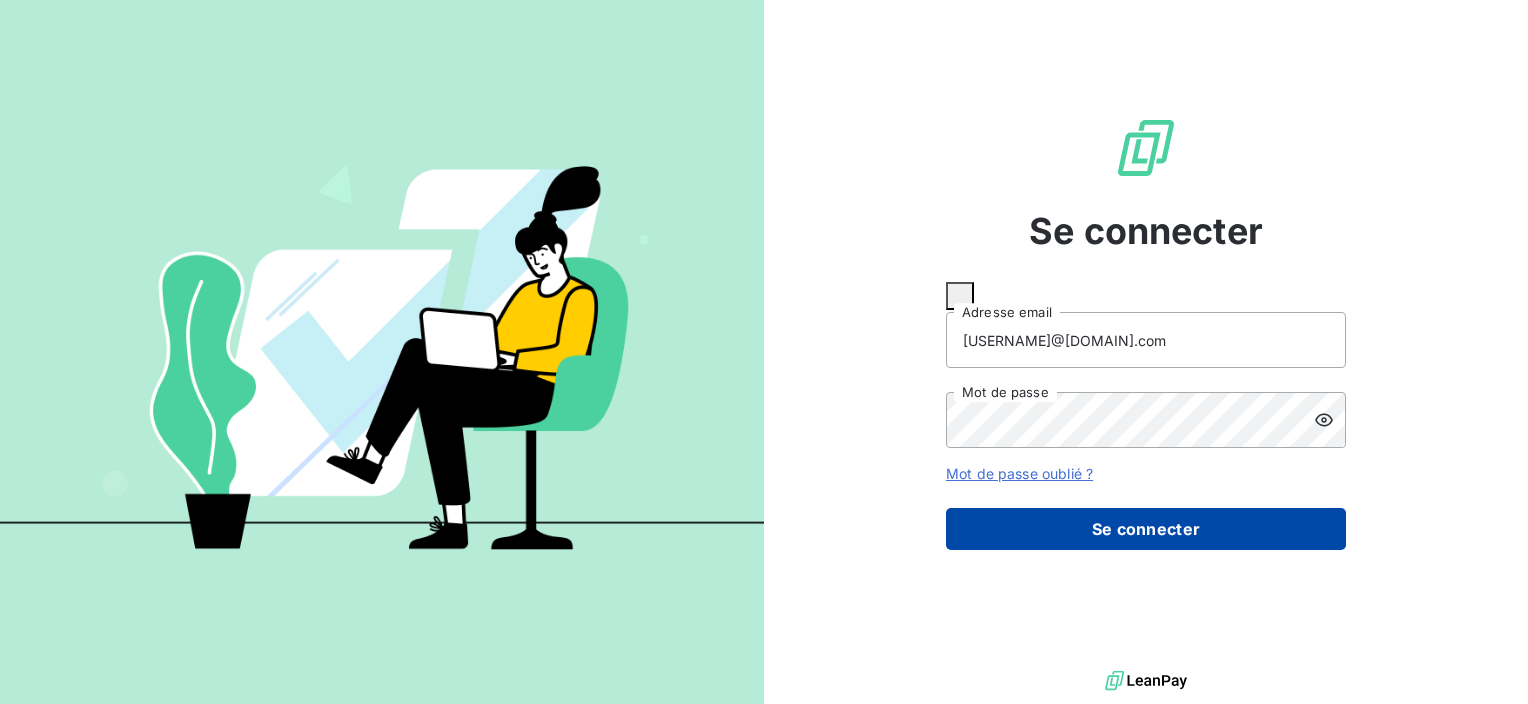 click on "Se connecter" at bounding box center [1146, 529] 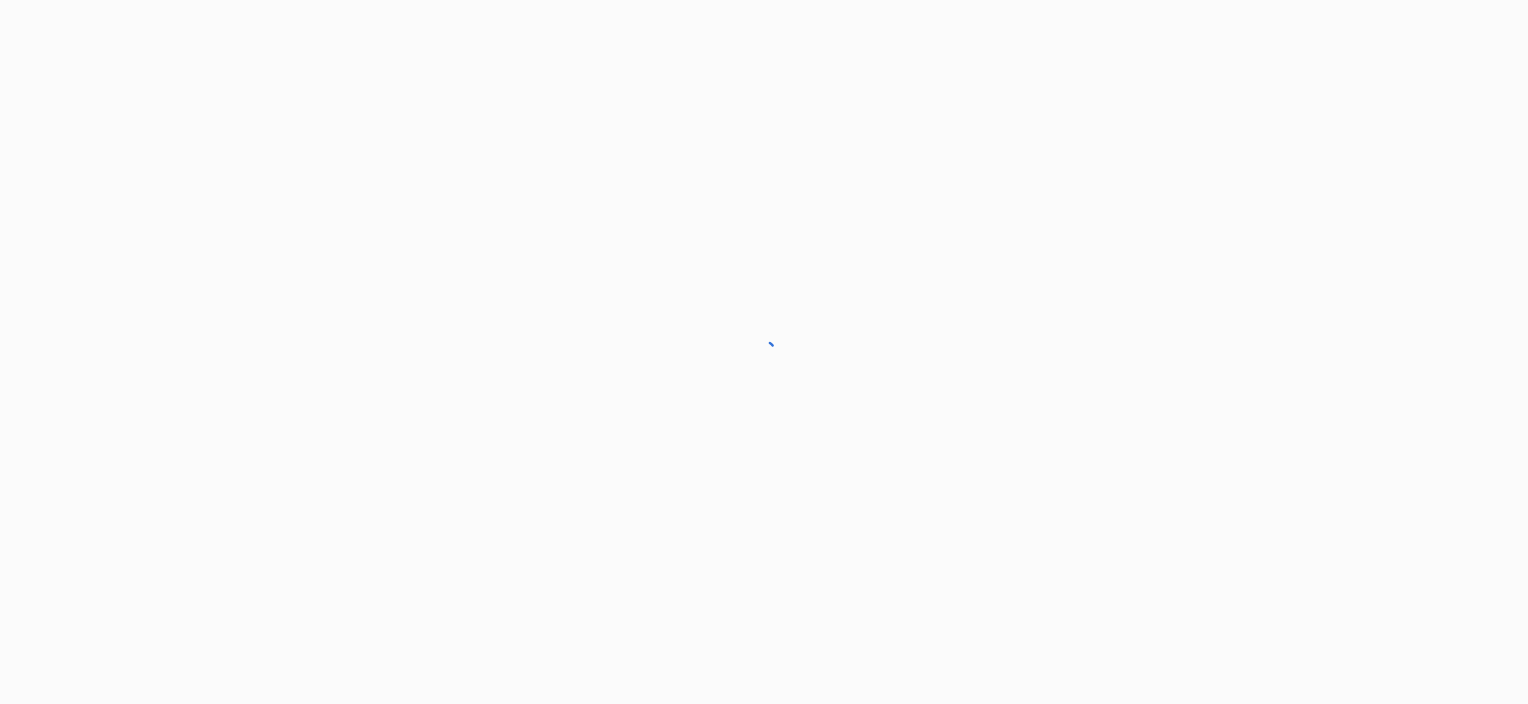 scroll, scrollTop: 0, scrollLeft: 0, axis: both 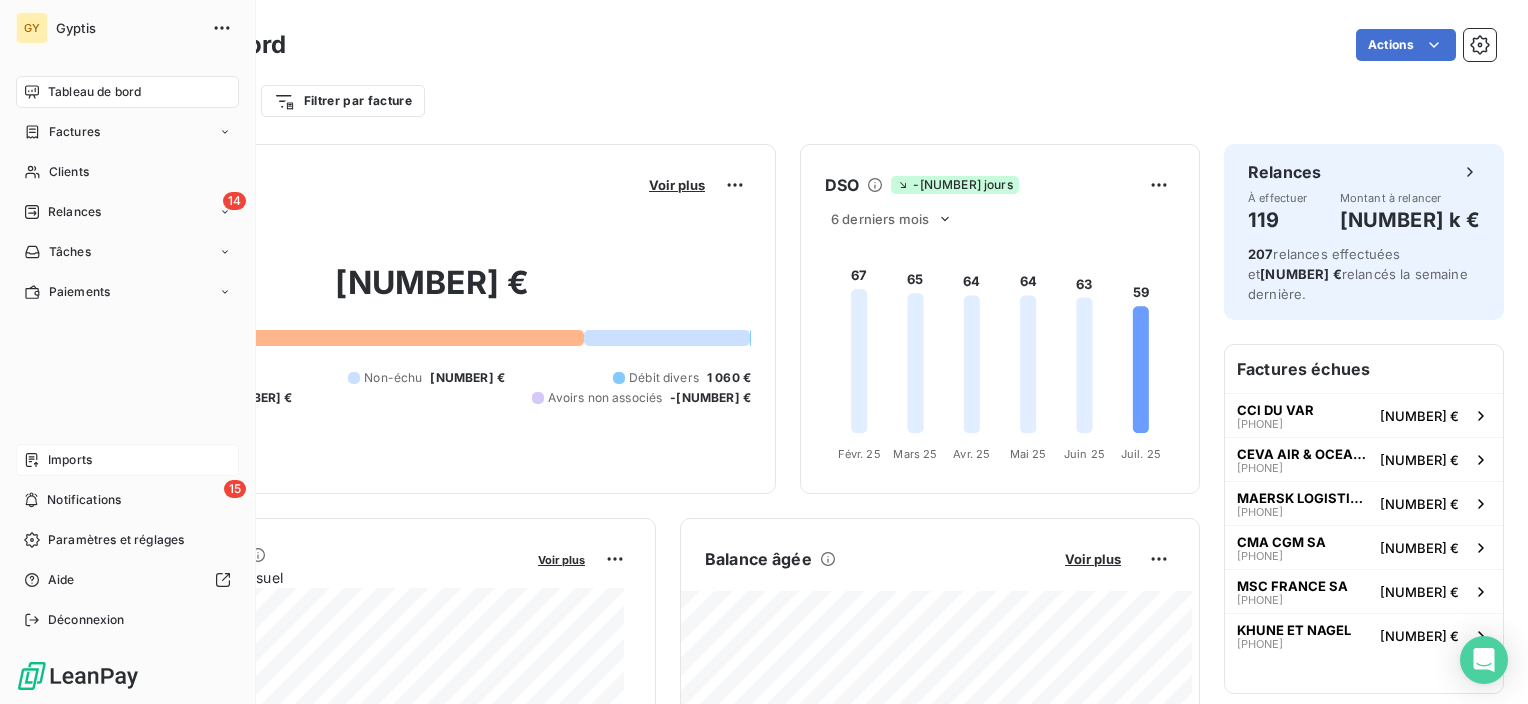 click on "Imports" at bounding box center (70, 460) 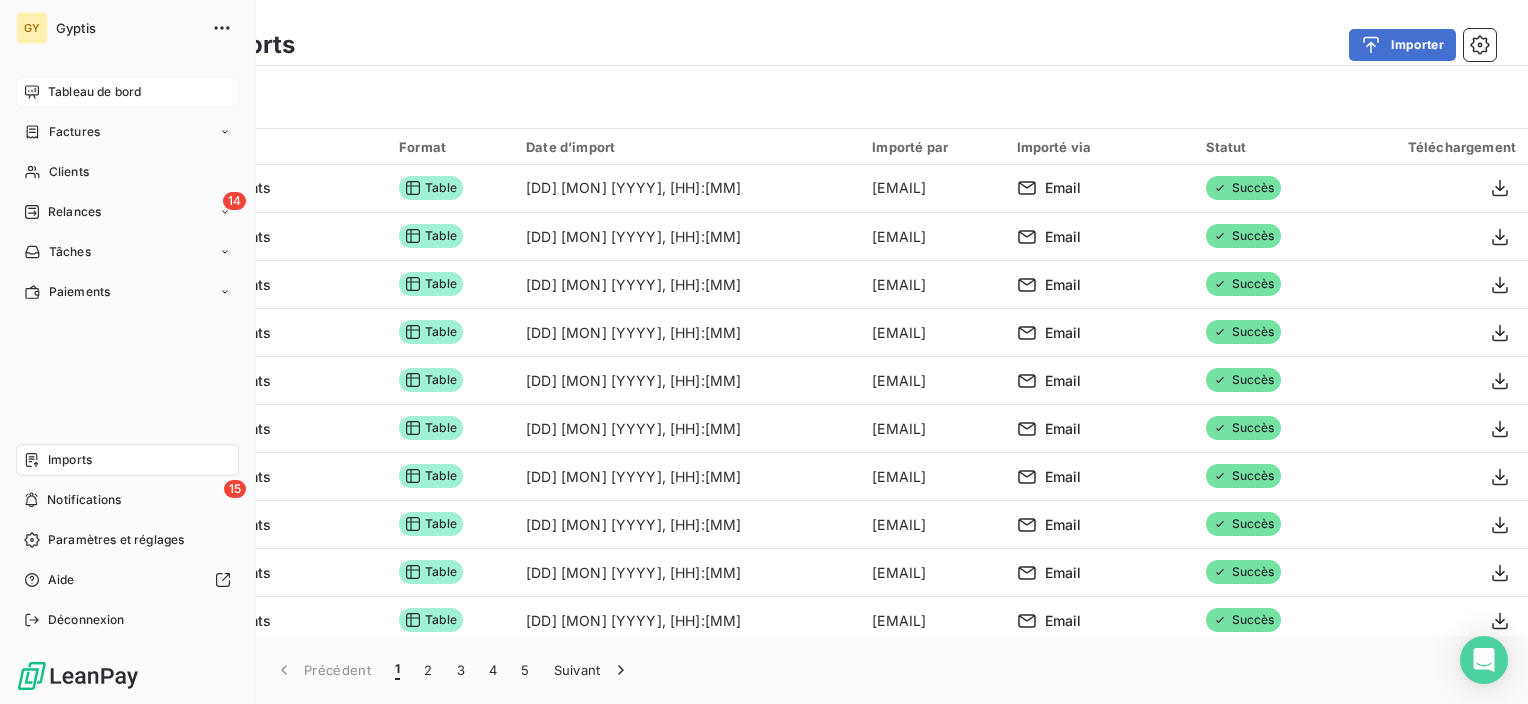 click on "Tableau de bord" at bounding box center [94, 92] 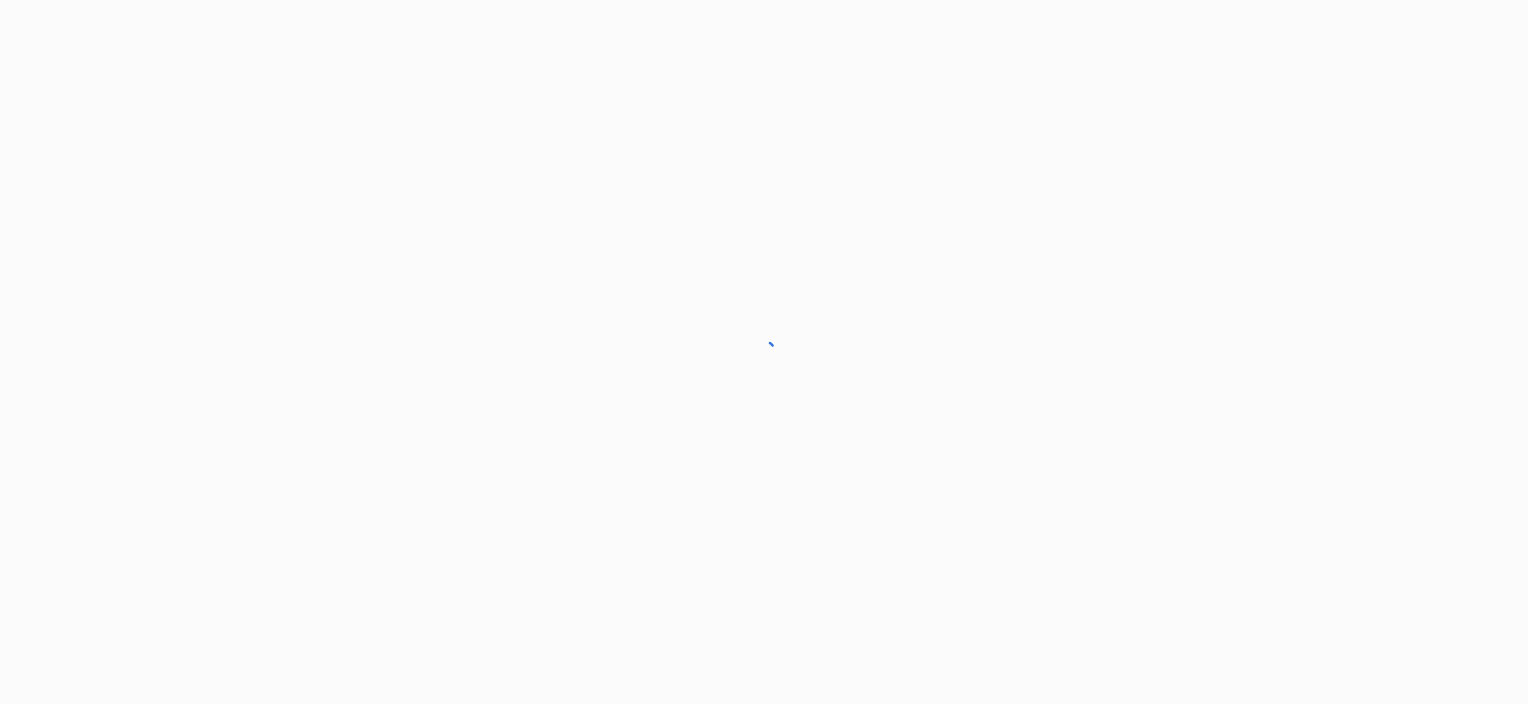 scroll, scrollTop: 0, scrollLeft: 0, axis: both 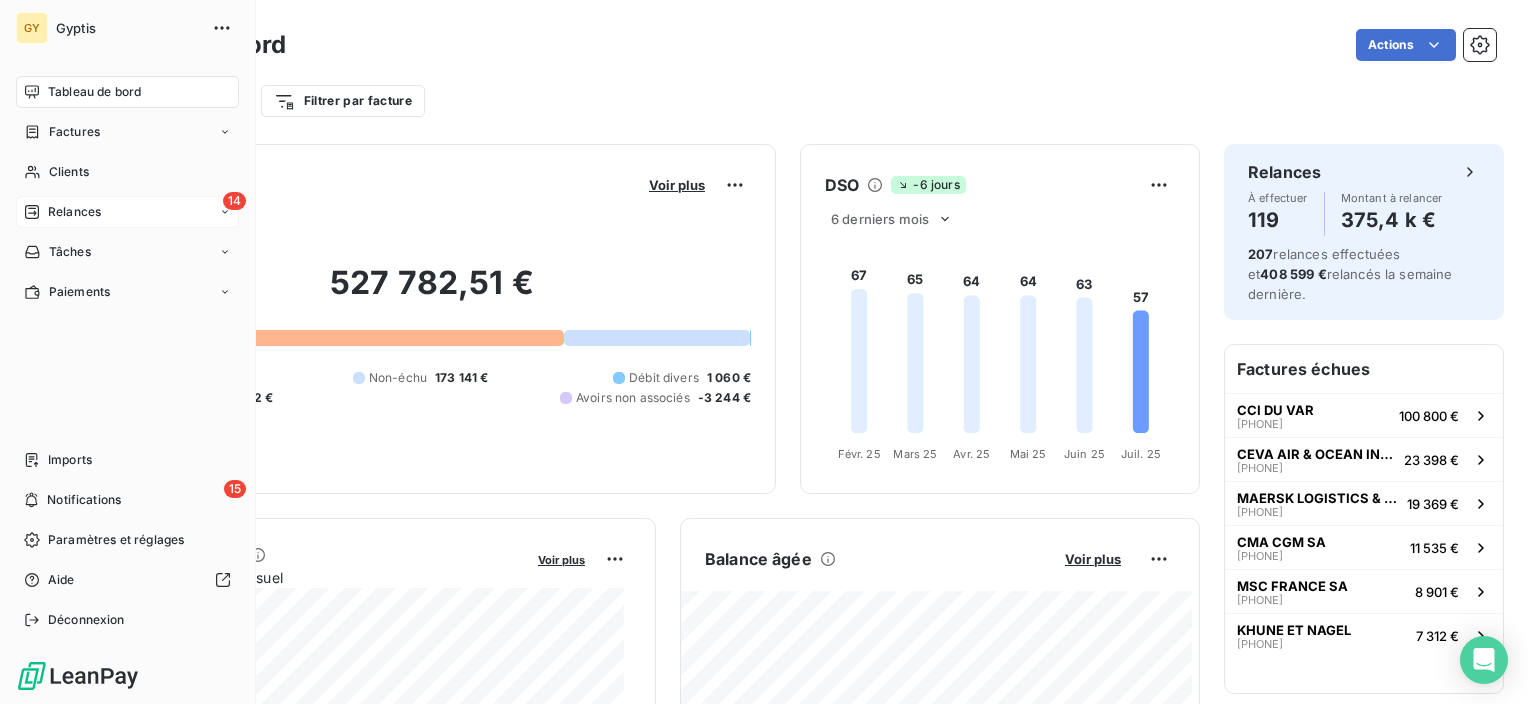 click at bounding box center (32, 212) 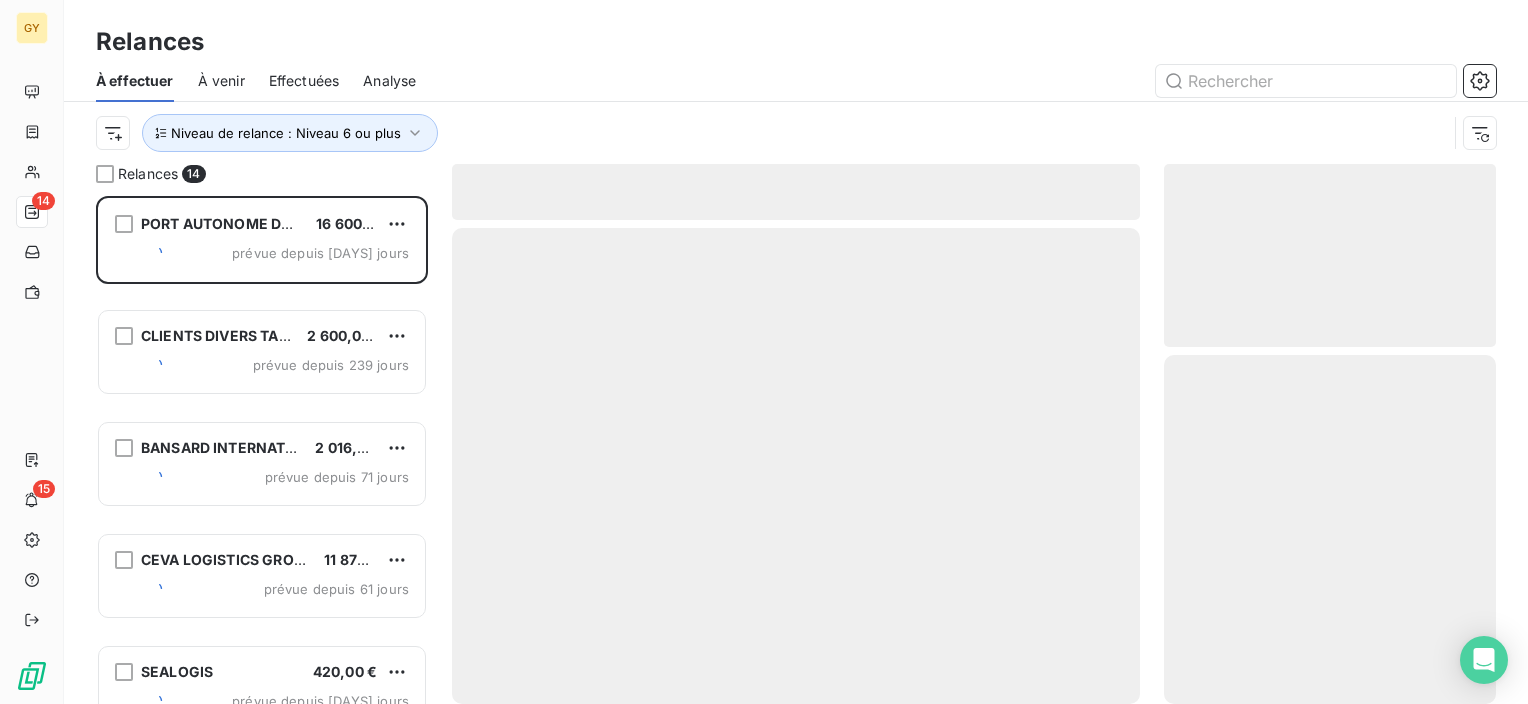 scroll, scrollTop: 16, scrollLeft: 16, axis: both 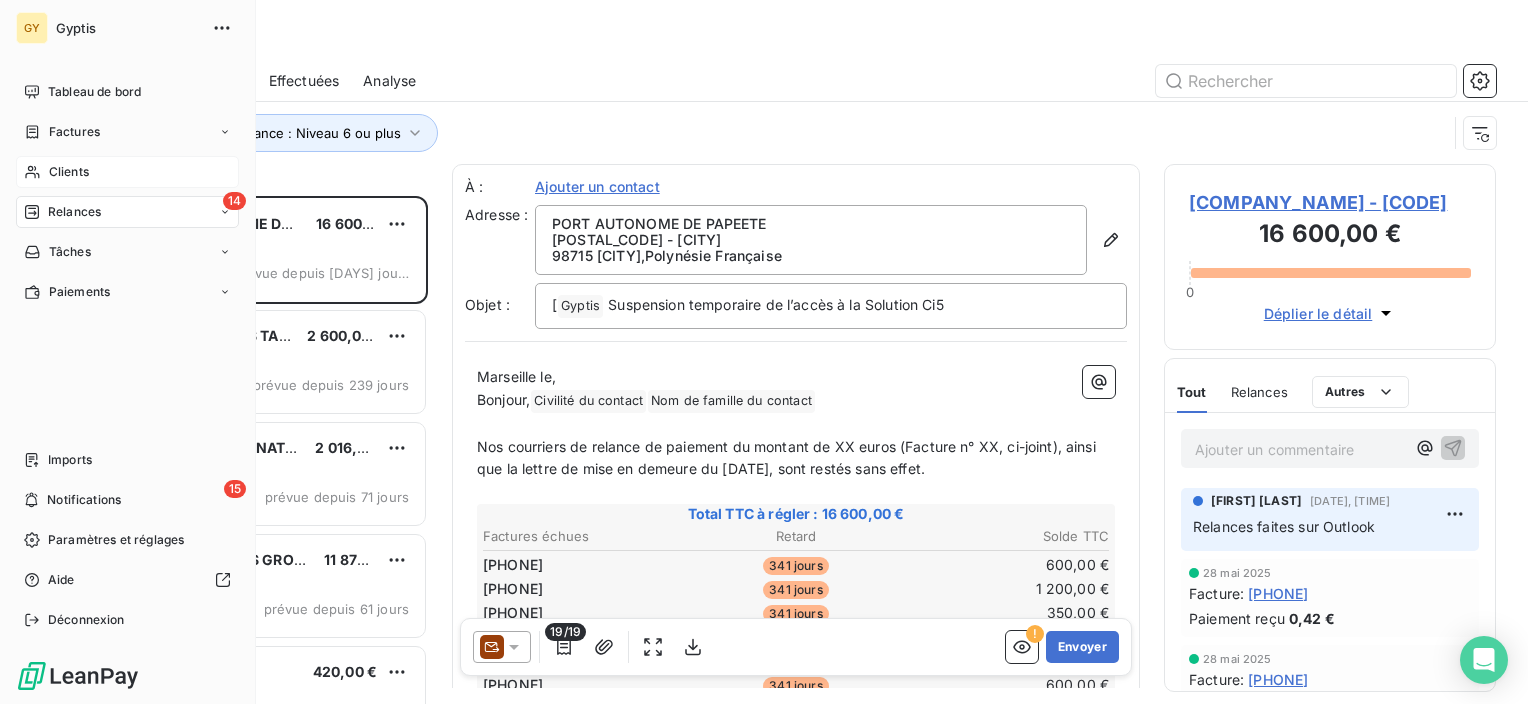 click on "Clients" at bounding box center [69, 172] 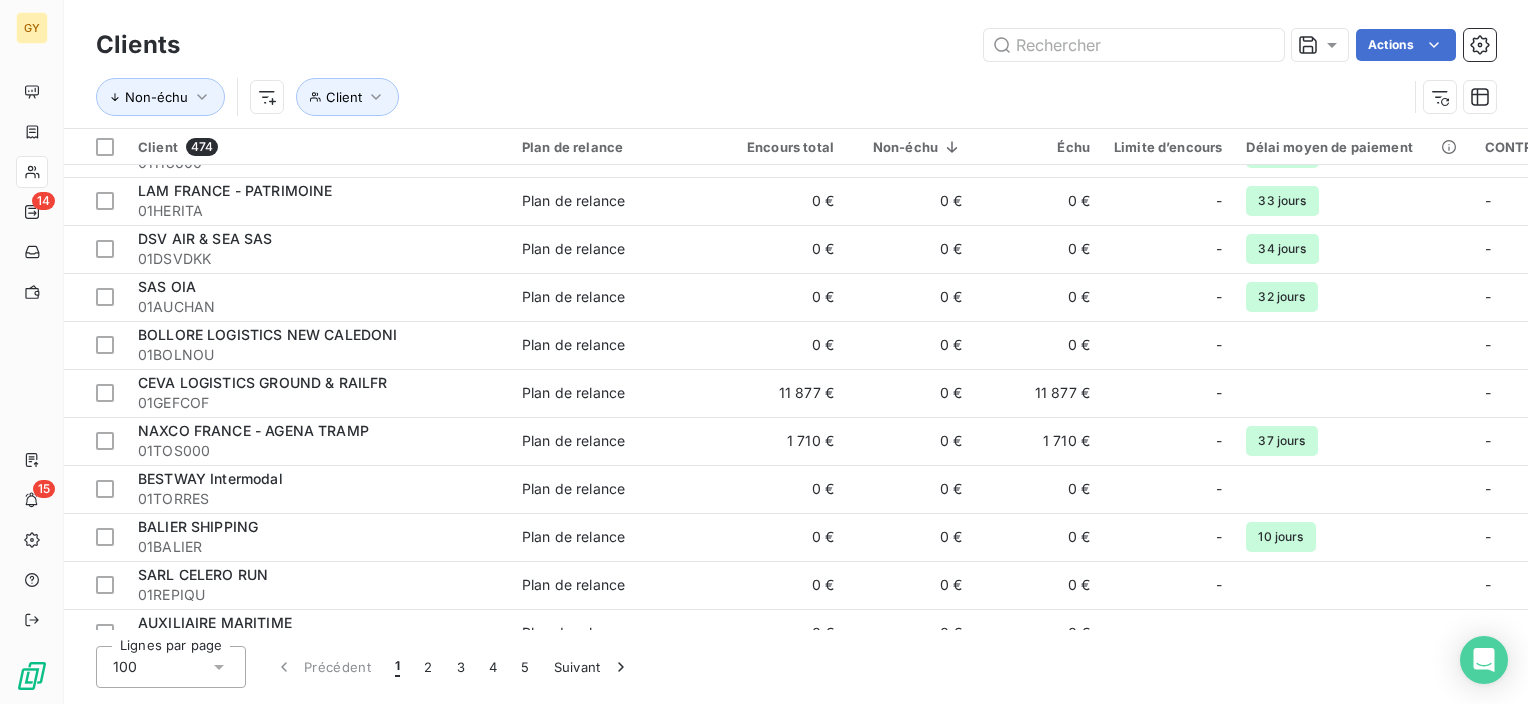 scroll, scrollTop: 3692, scrollLeft: 0, axis: vertical 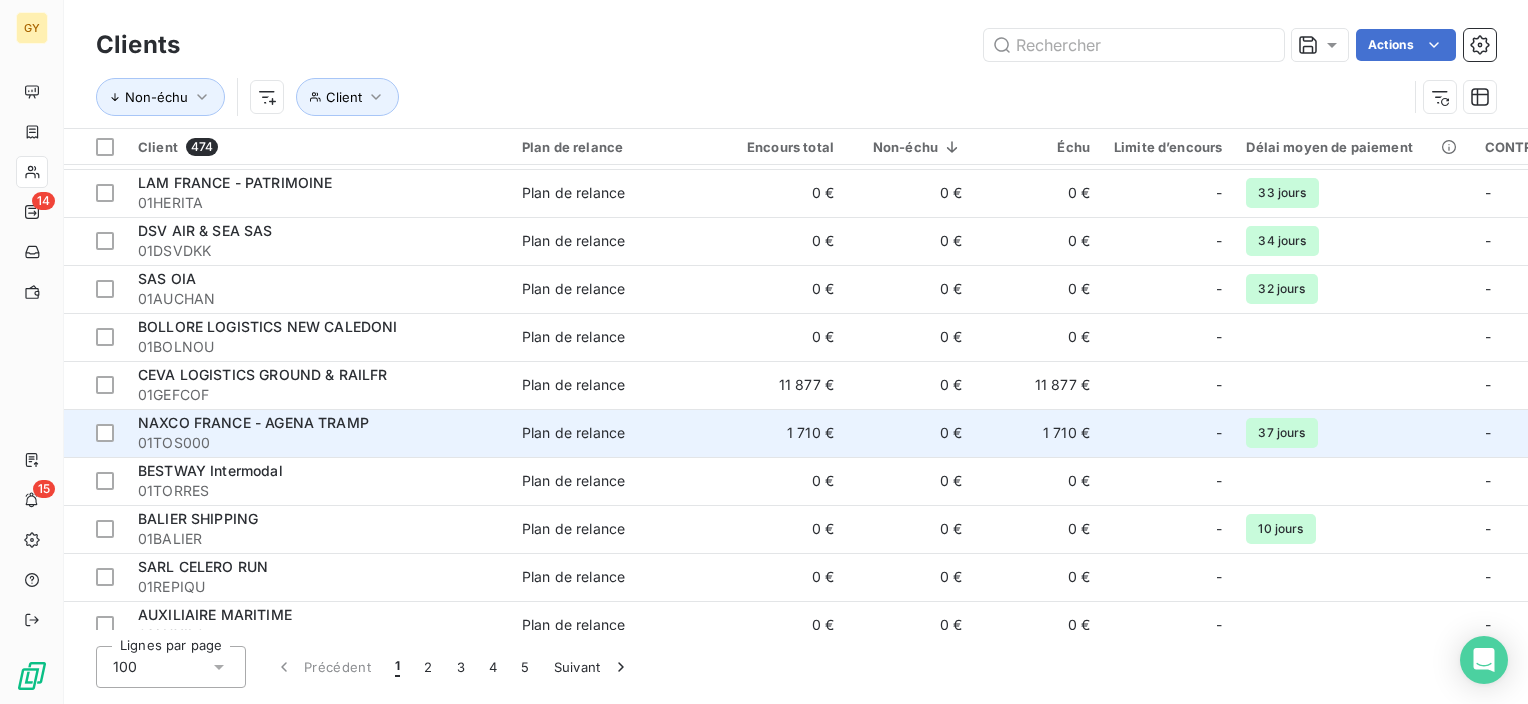 click on "Plan de relance" at bounding box center [573, 433] 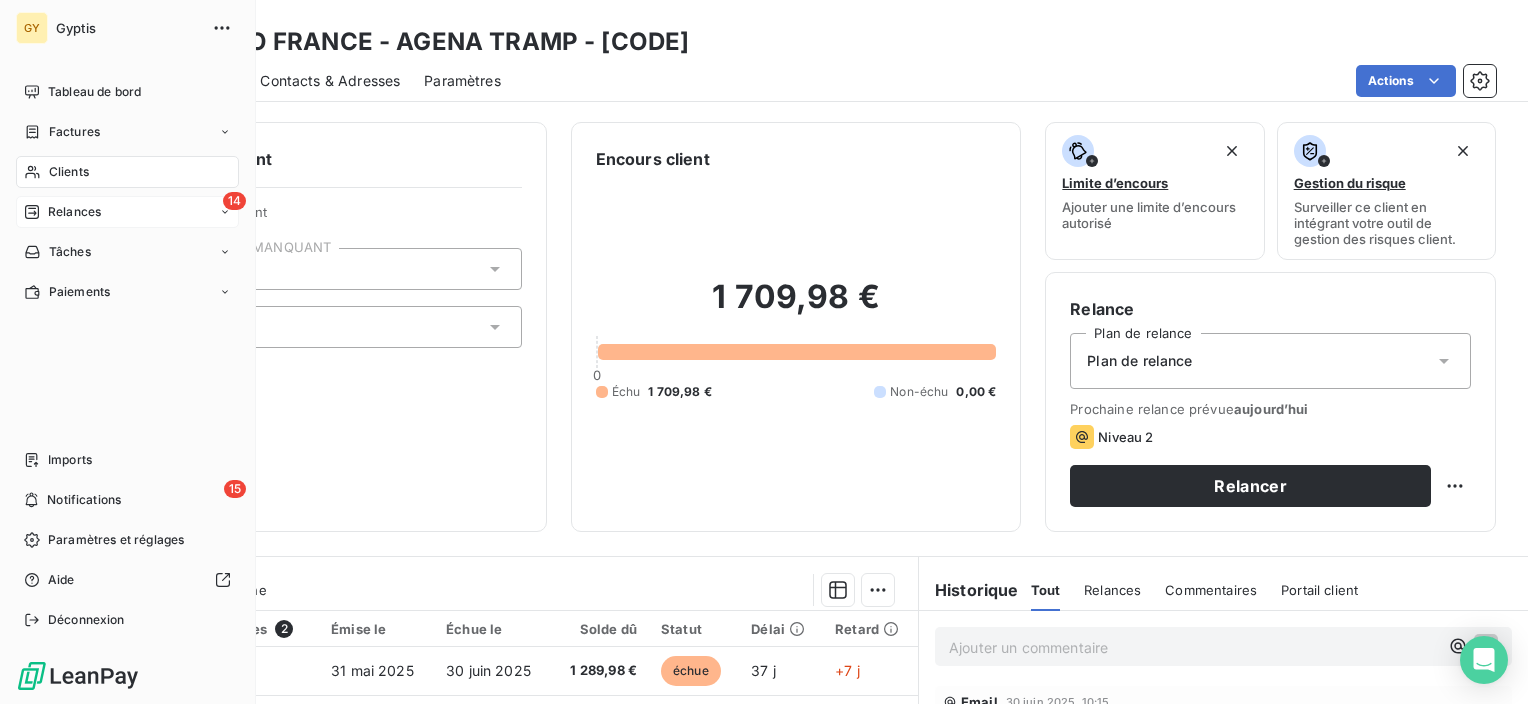 click on "Relances" at bounding box center [74, 212] 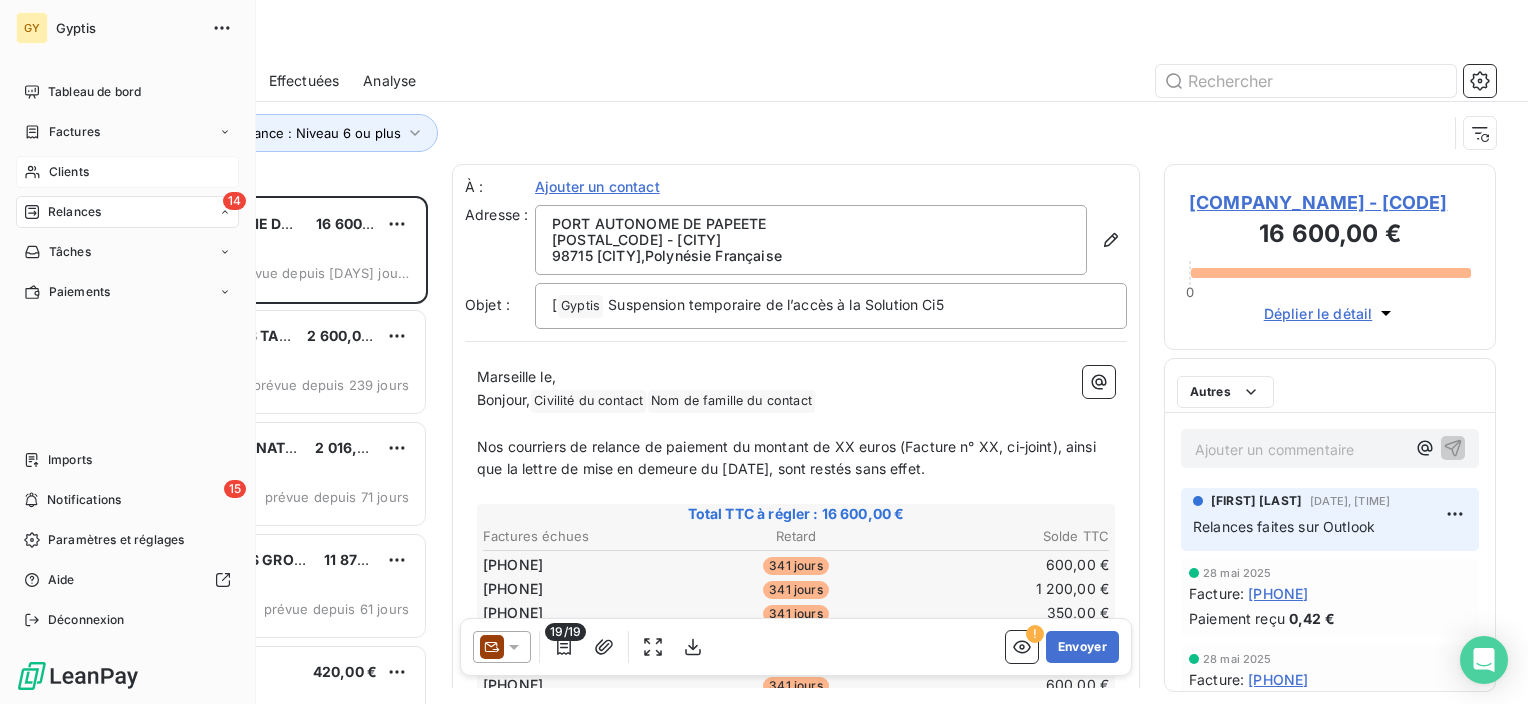 scroll, scrollTop: 16, scrollLeft: 16, axis: both 